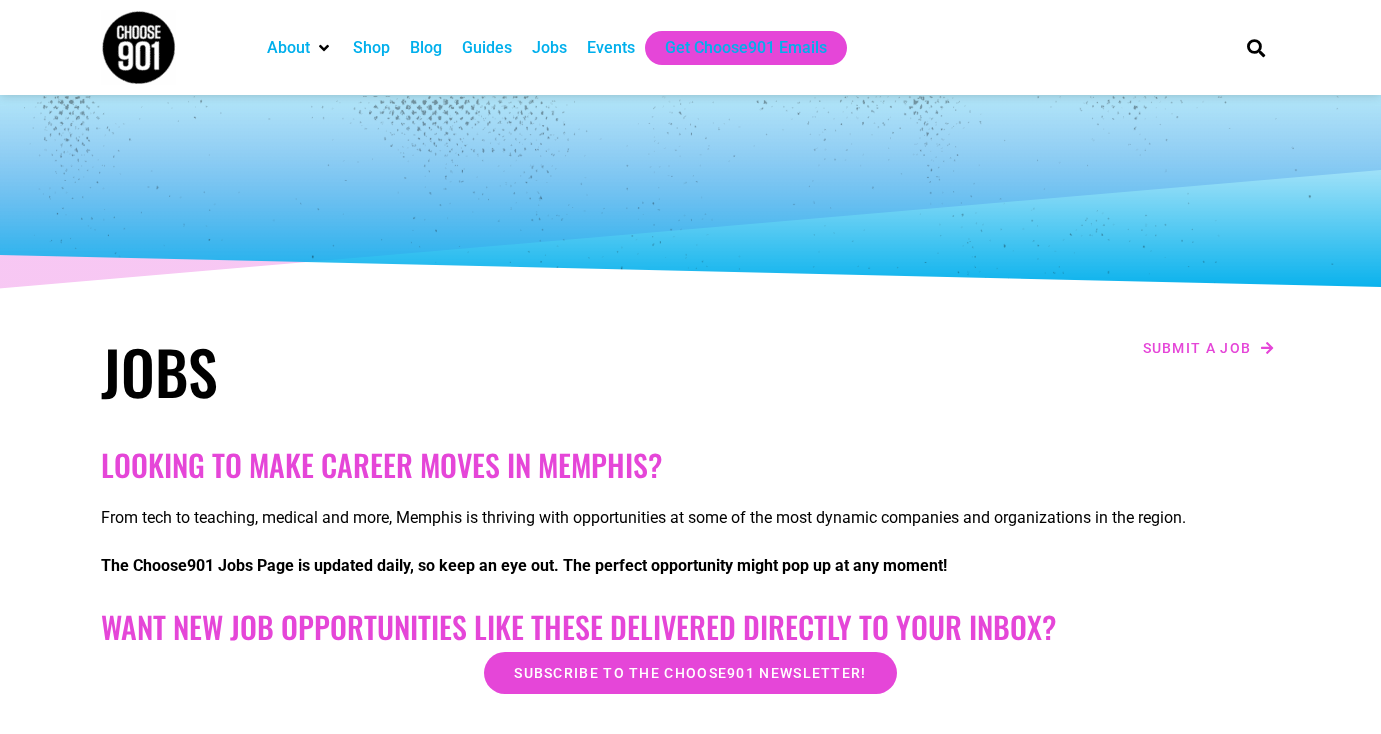 scroll, scrollTop: 386, scrollLeft: 0, axis: vertical 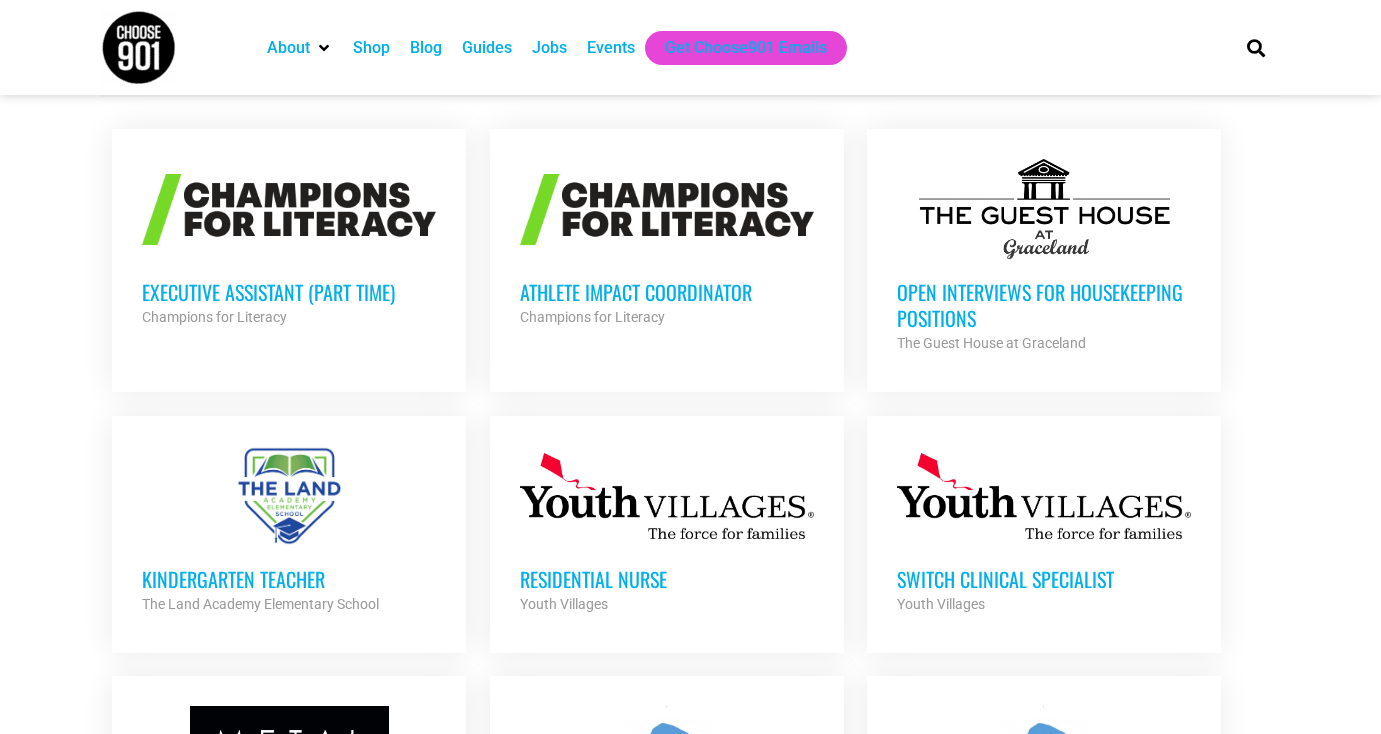 click on "Open Interviews for Housekeeping Positions" at bounding box center [1044, 305] 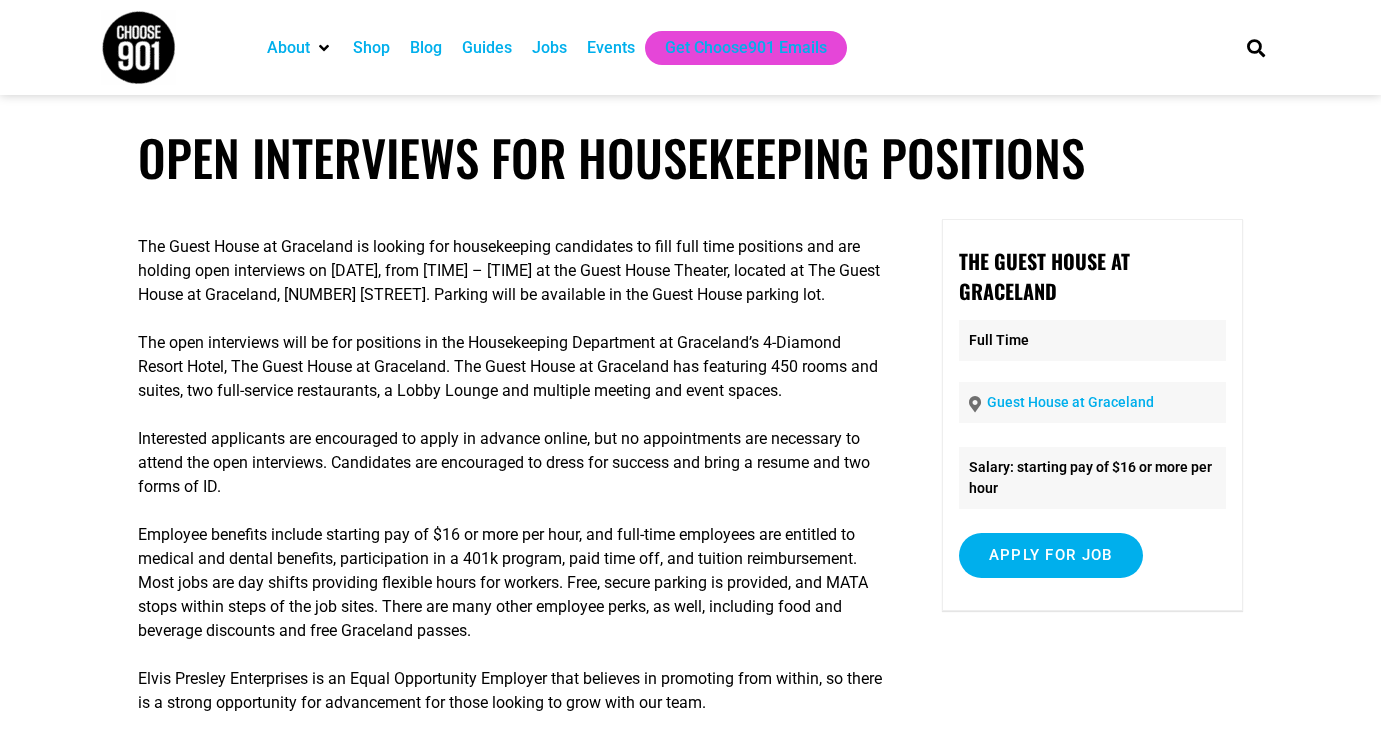 scroll, scrollTop: 0, scrollLeft: 0, axis: both 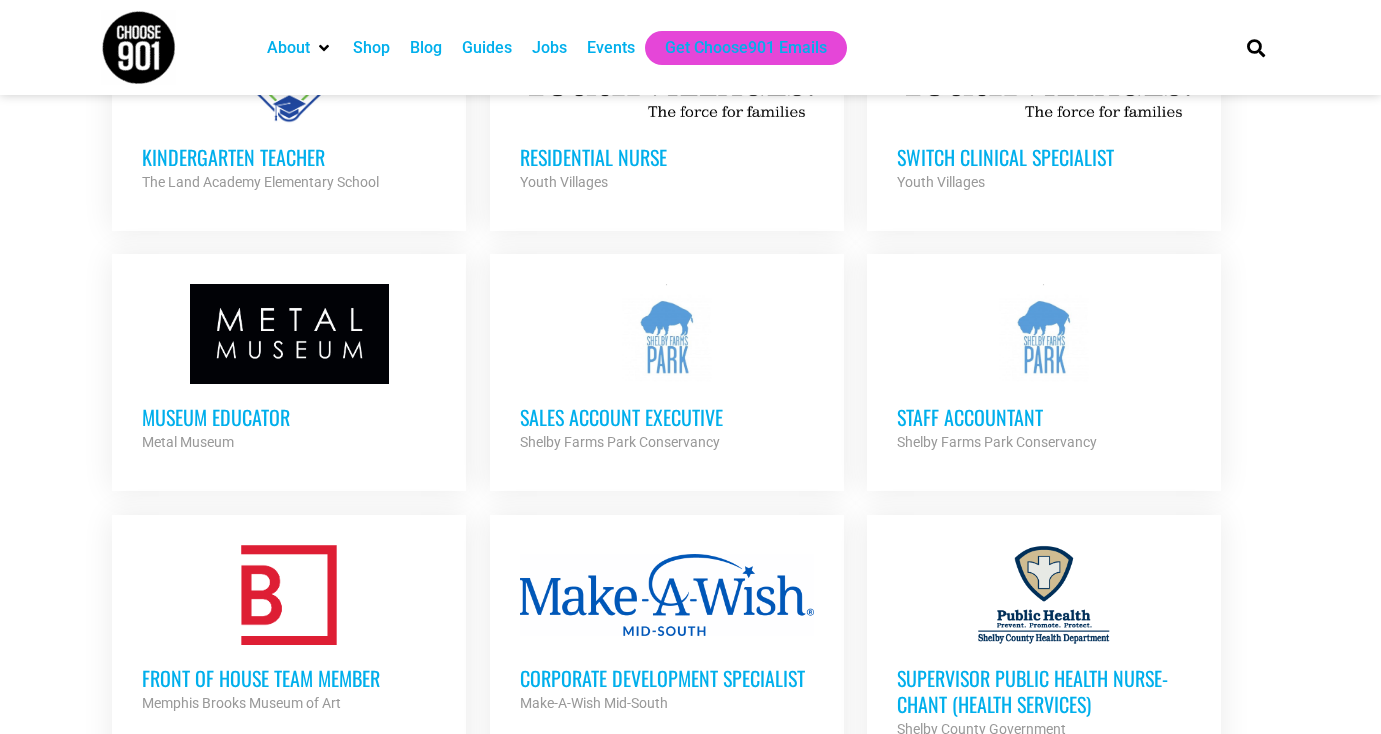 click on "Sales Account Executive" at bounding box center [667, 417] 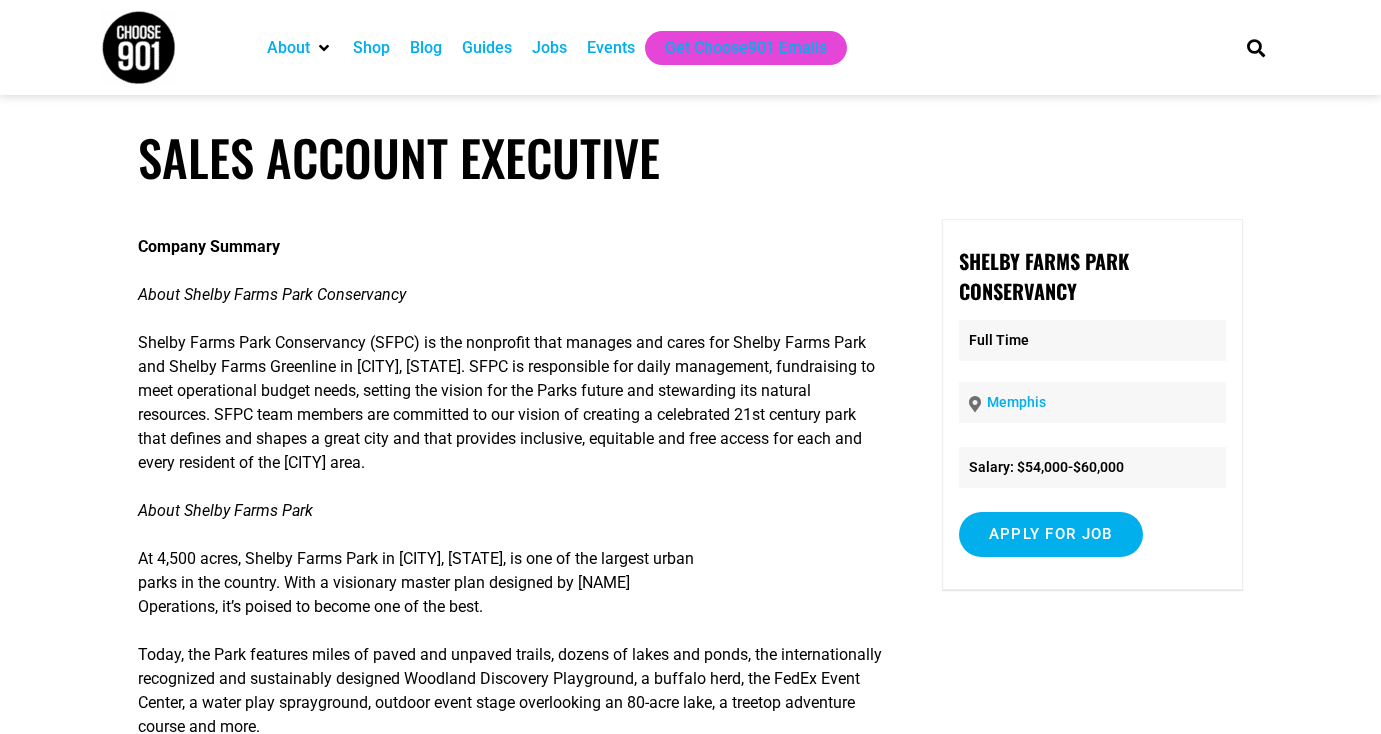 scroll, scrollTop: 0, scrollLeft: 0, axis: both 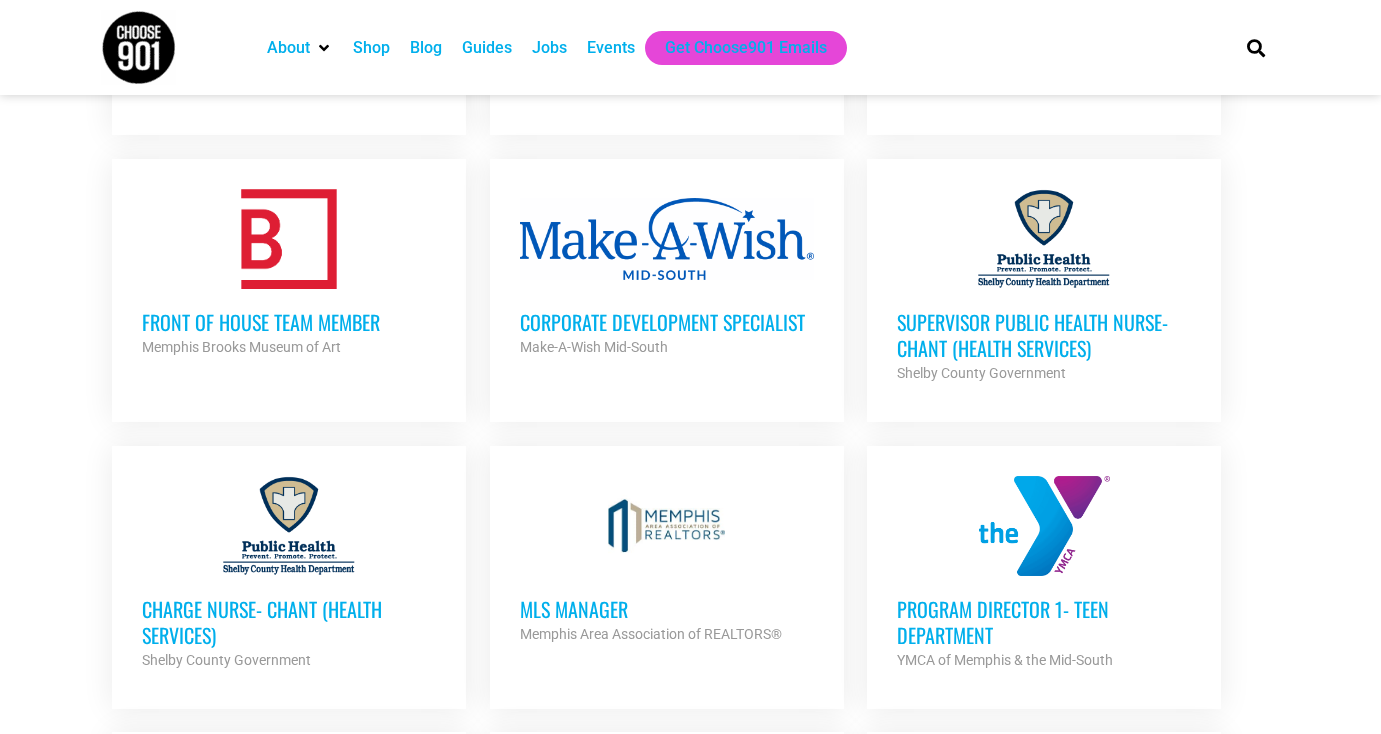 click on "Front of House Team Member" at bounding box center (289, 322) 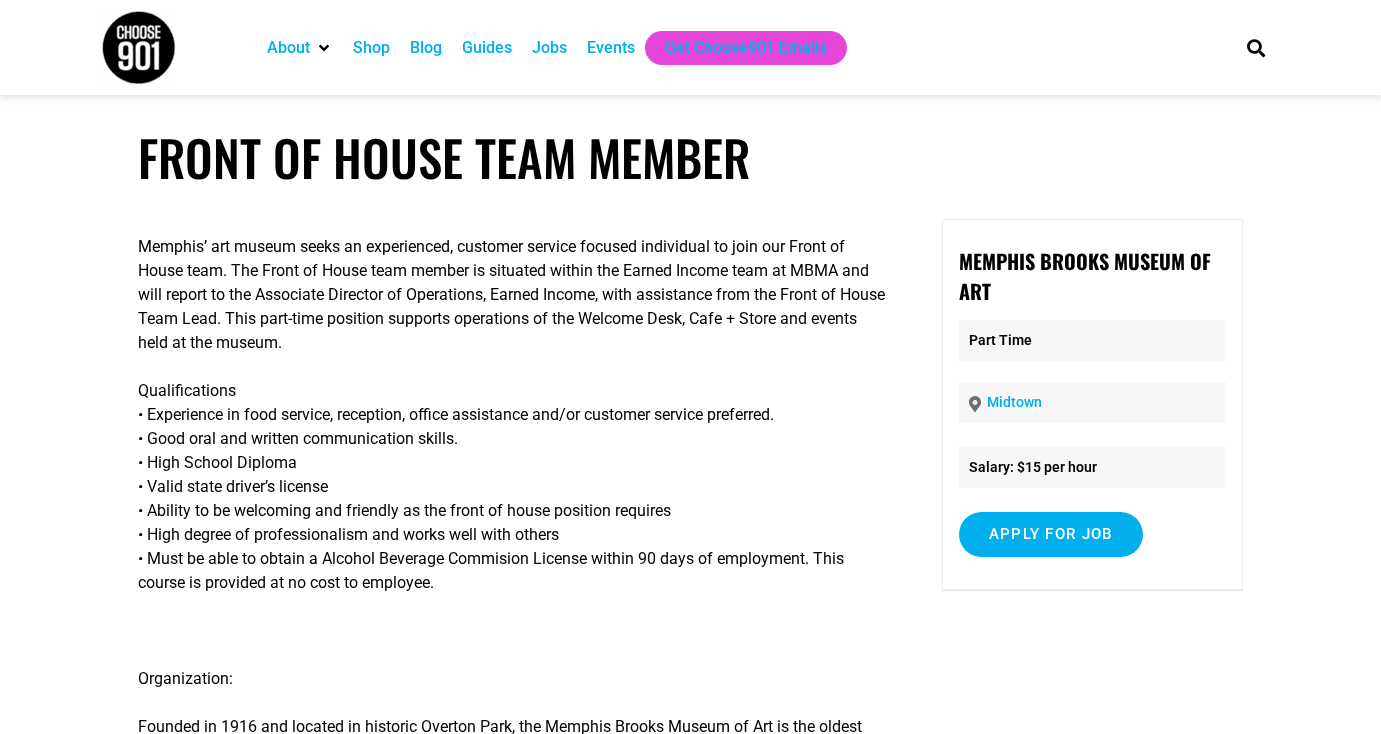 scroll, scrollTop: 0, scrollLeft: 0, axis: both 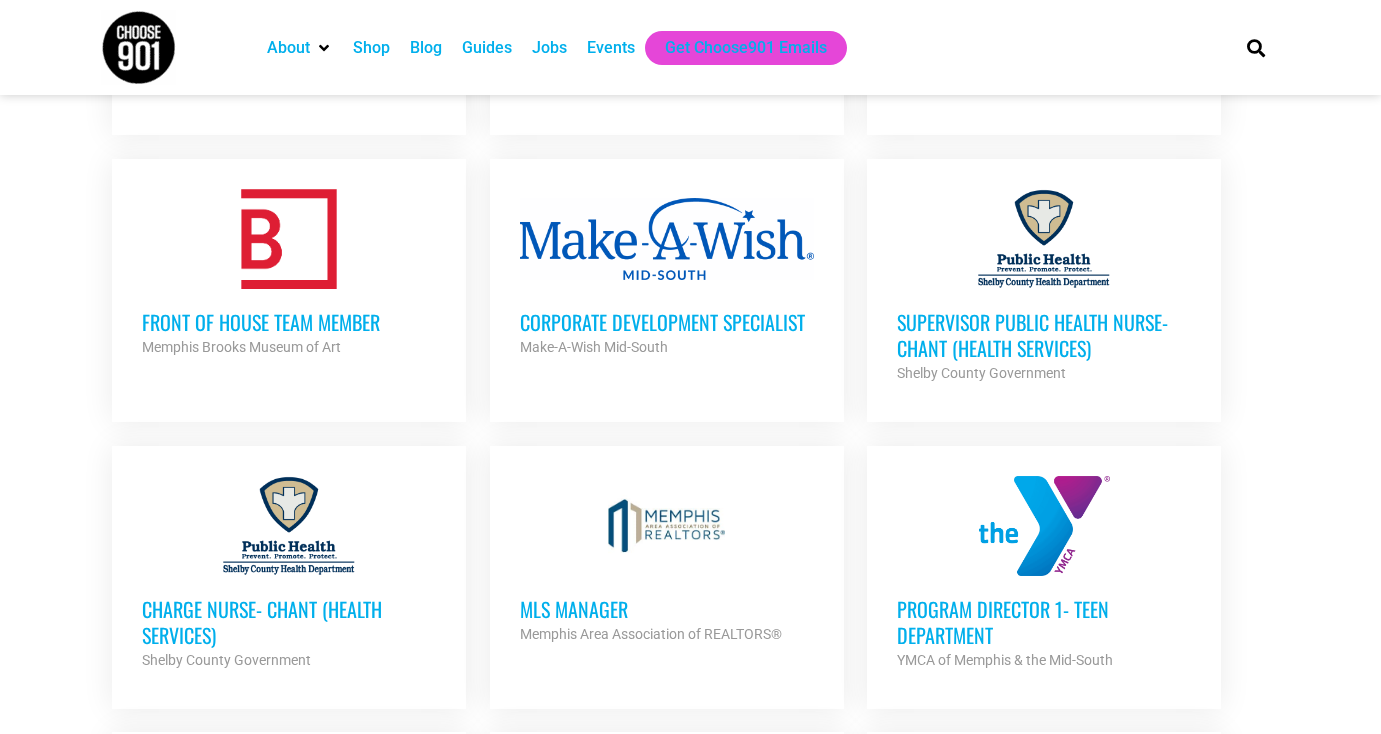 click on "Corporate Development Specialist" at bounding box center (667, 322) 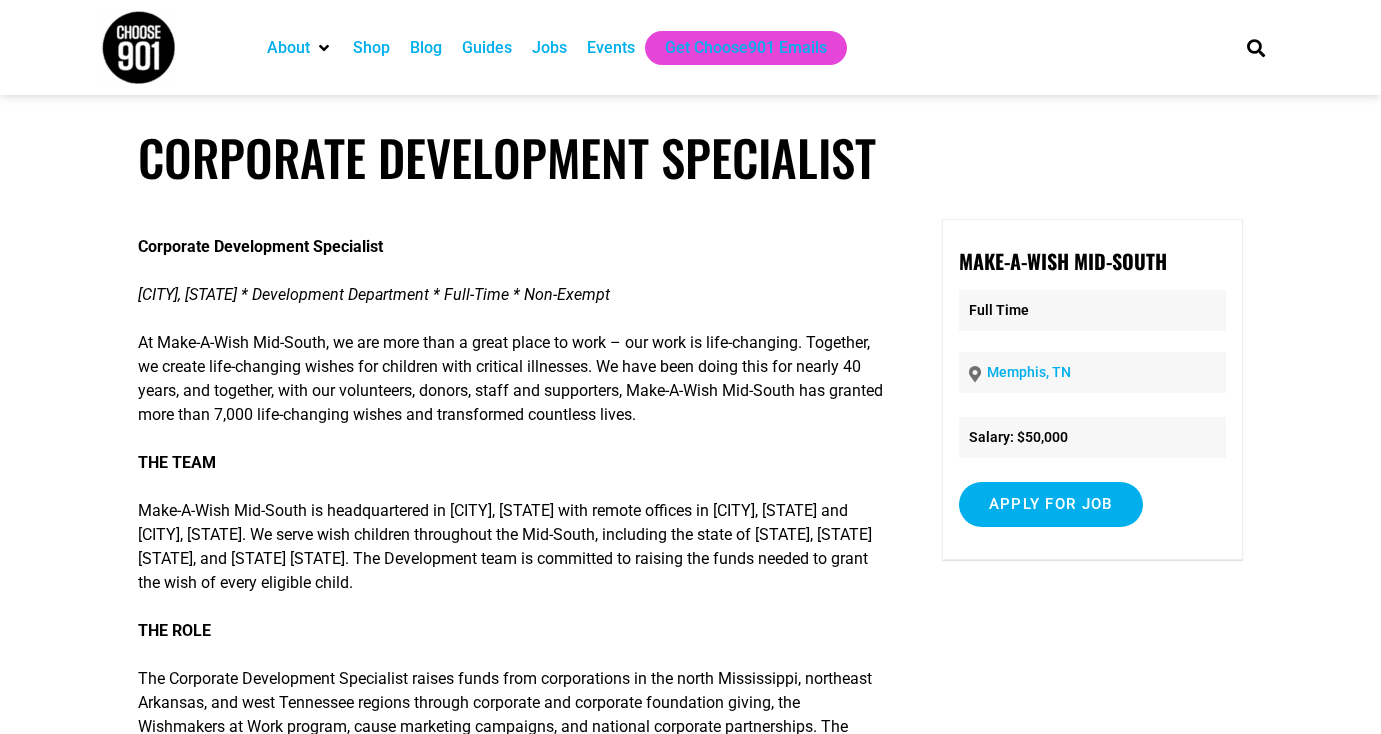 scroll, scrollTop: 0, scrollLeft: 0, axis: both 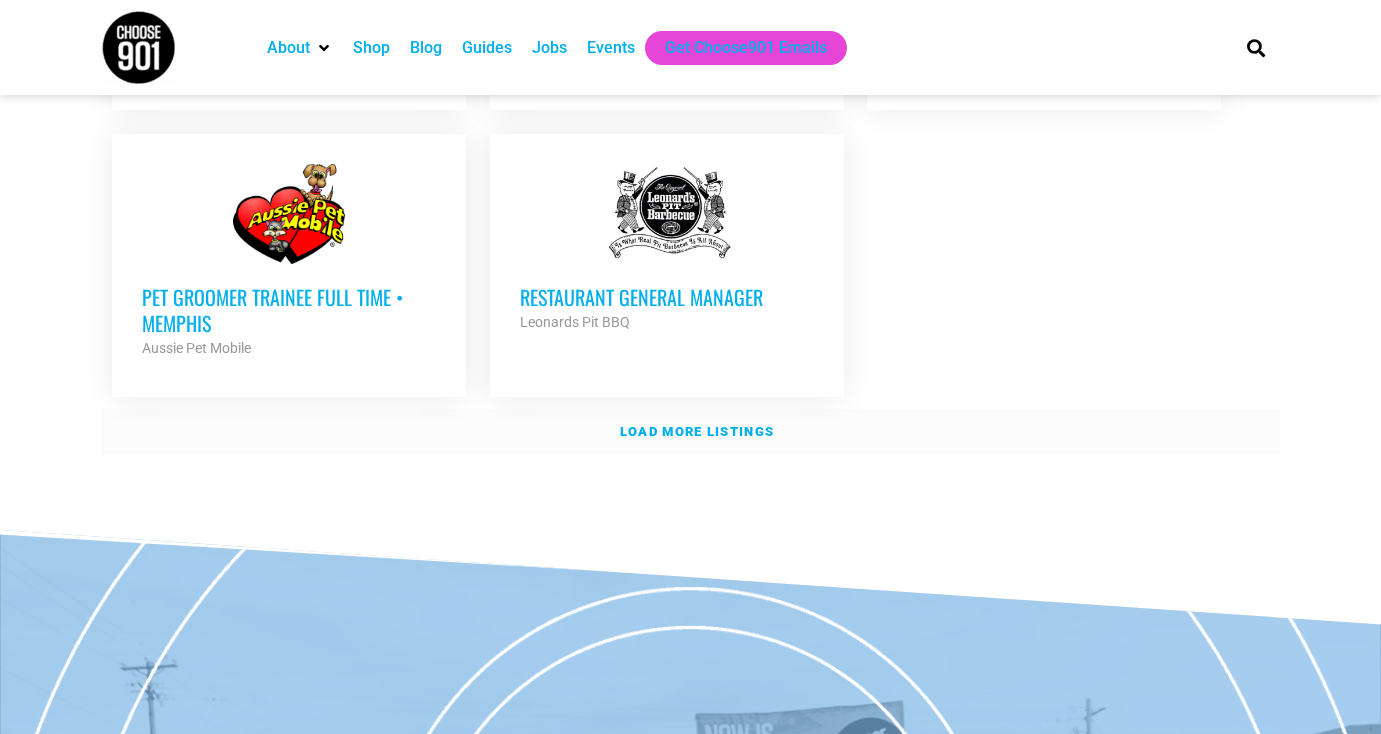 click on "Load more listings" at bounding box center [697, 431] 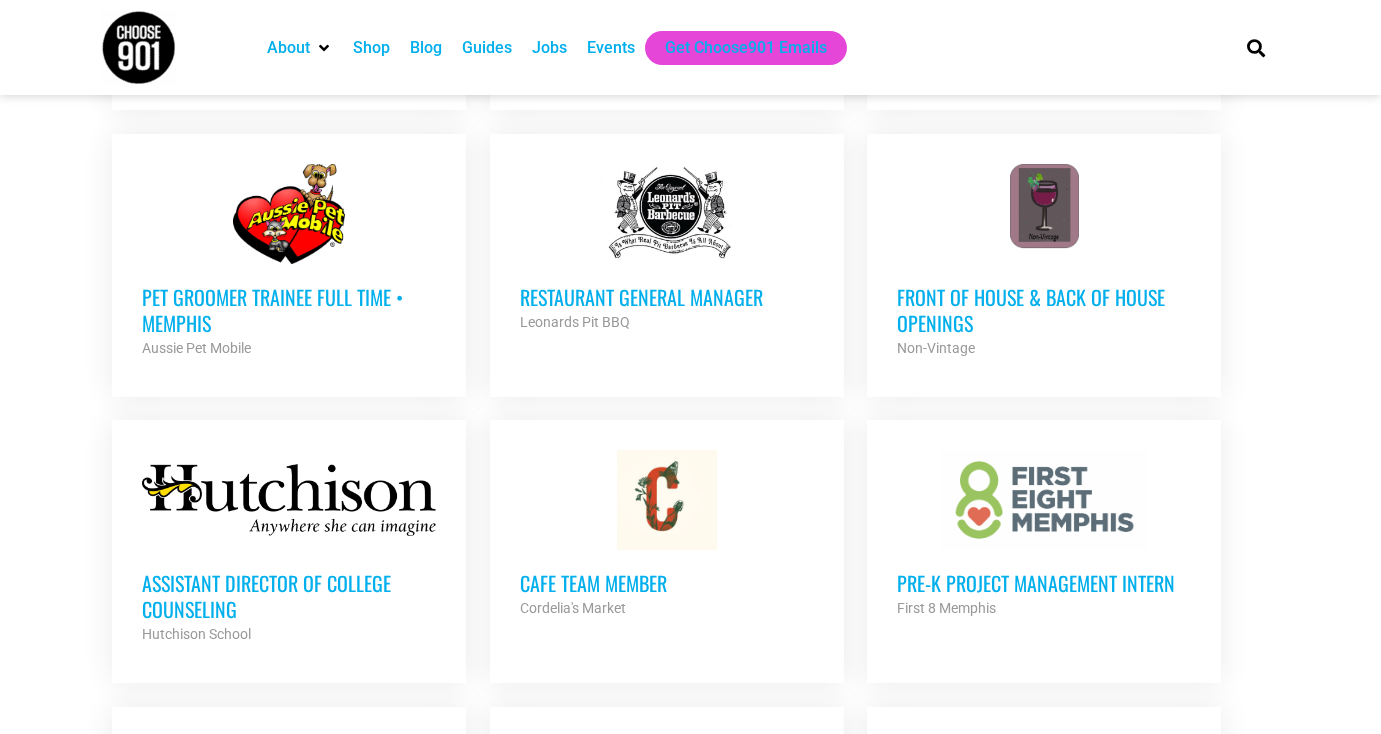 click on "Front of House & Back of House Openings" at bounding box center (1044, 310) 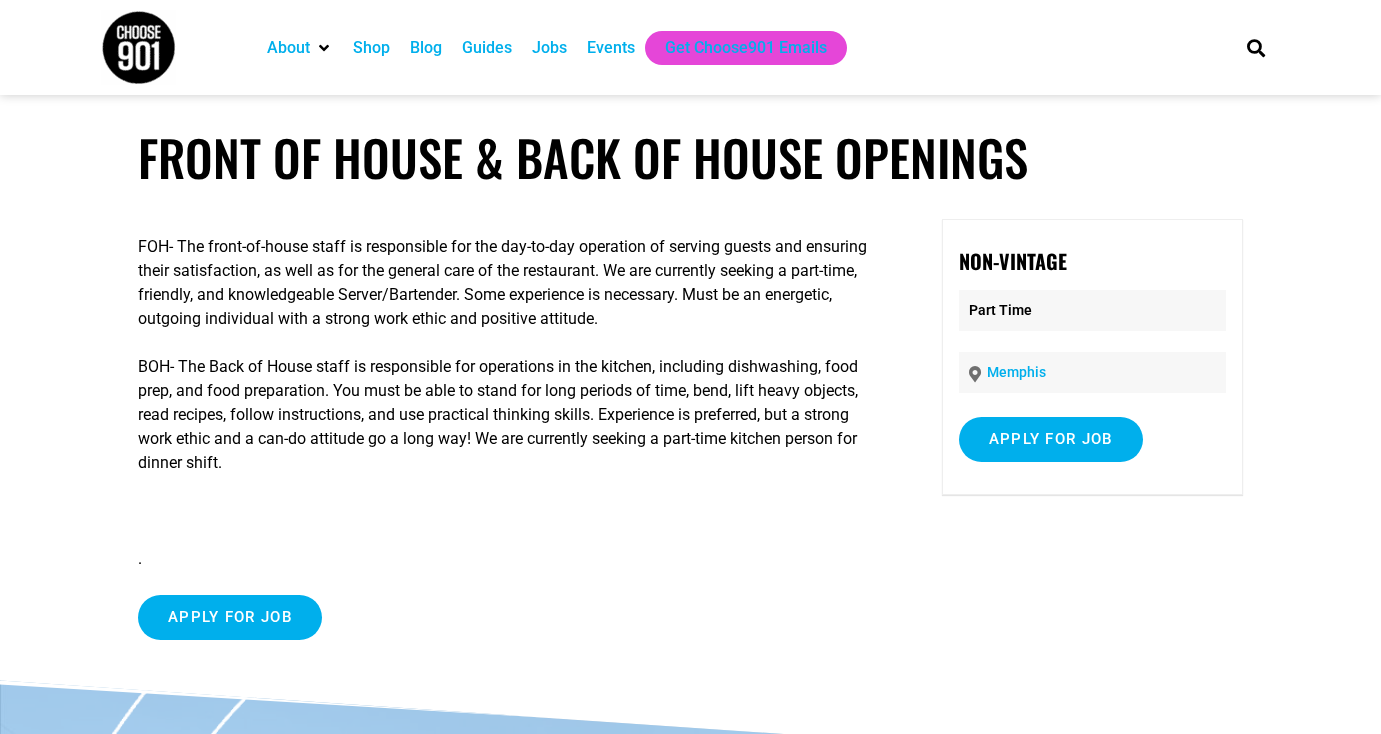 scroll, scrollTop: 0, scrollLeft: 0, axis: both 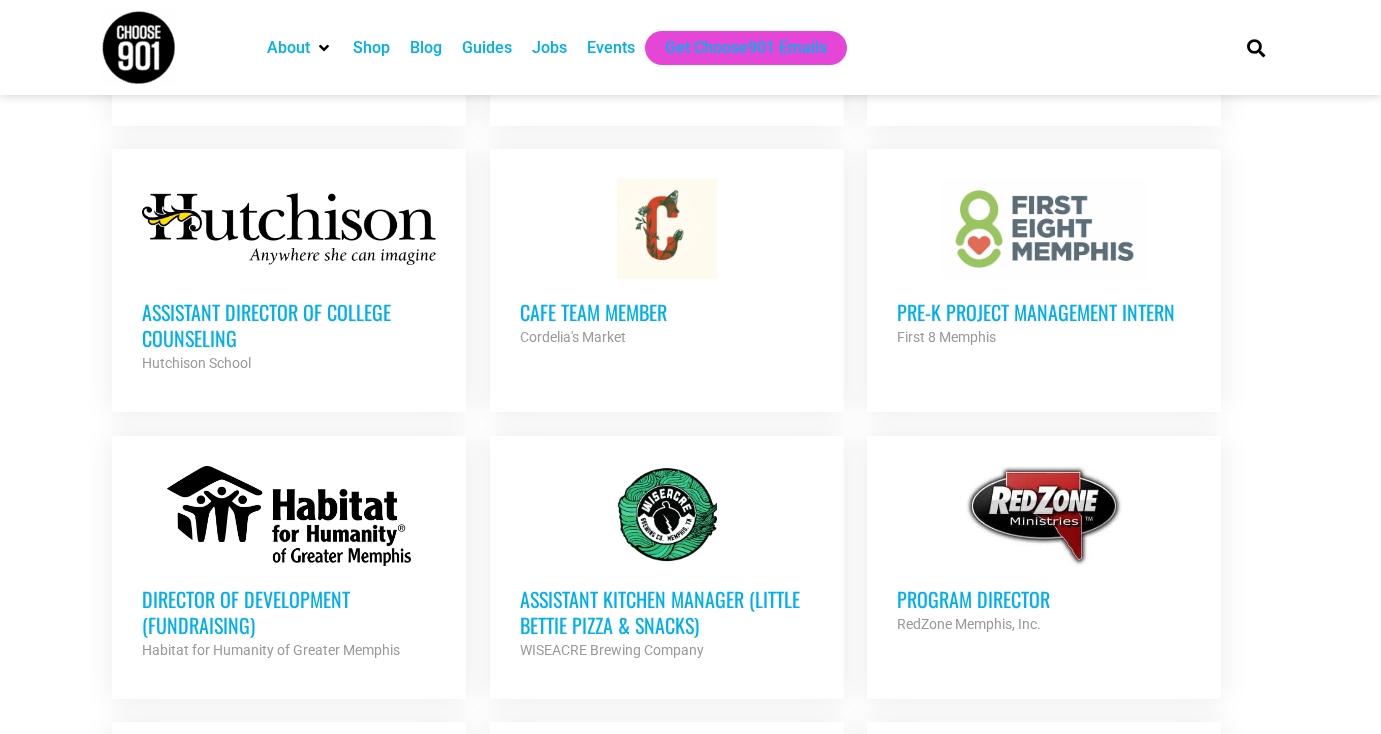 click on "Cafe Team Member" at bounding box center [667, 312] 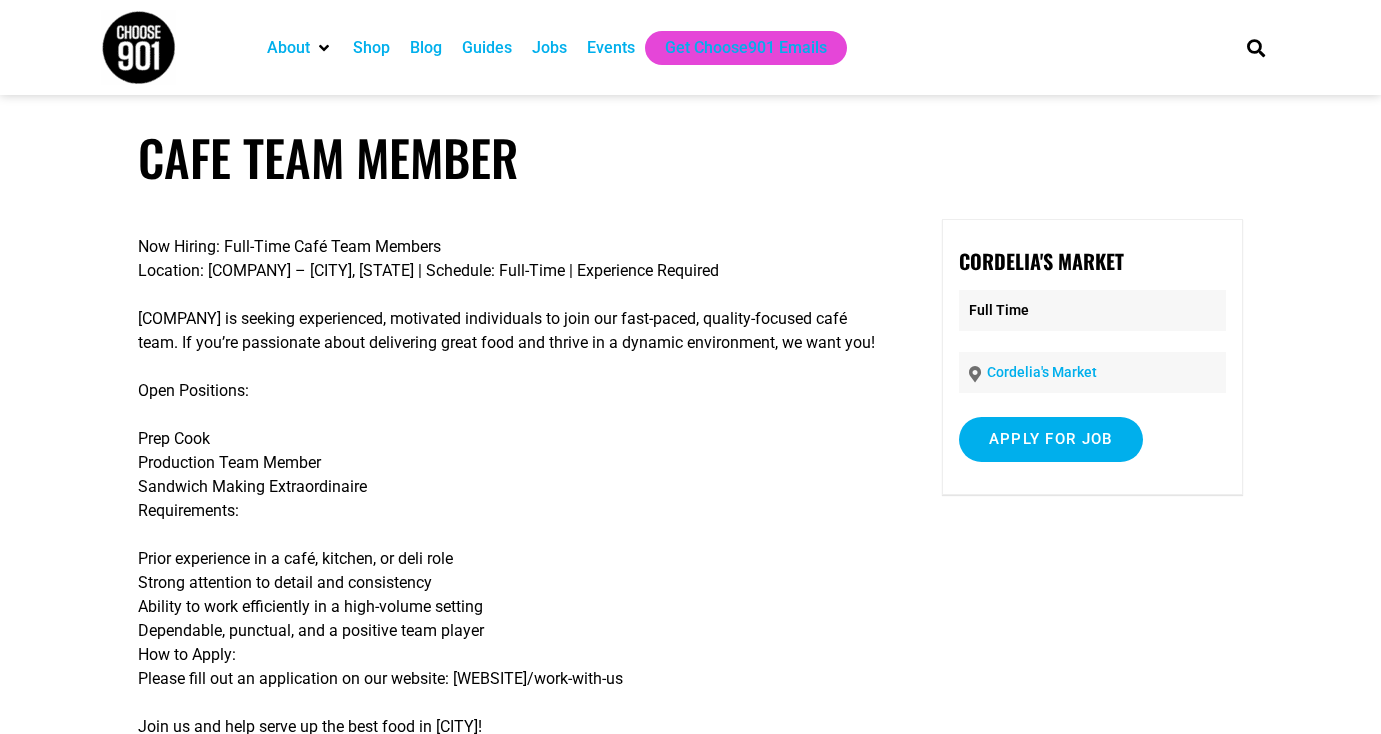 scroll, scrollTop: 0, scrollLeft: 0, axis: both 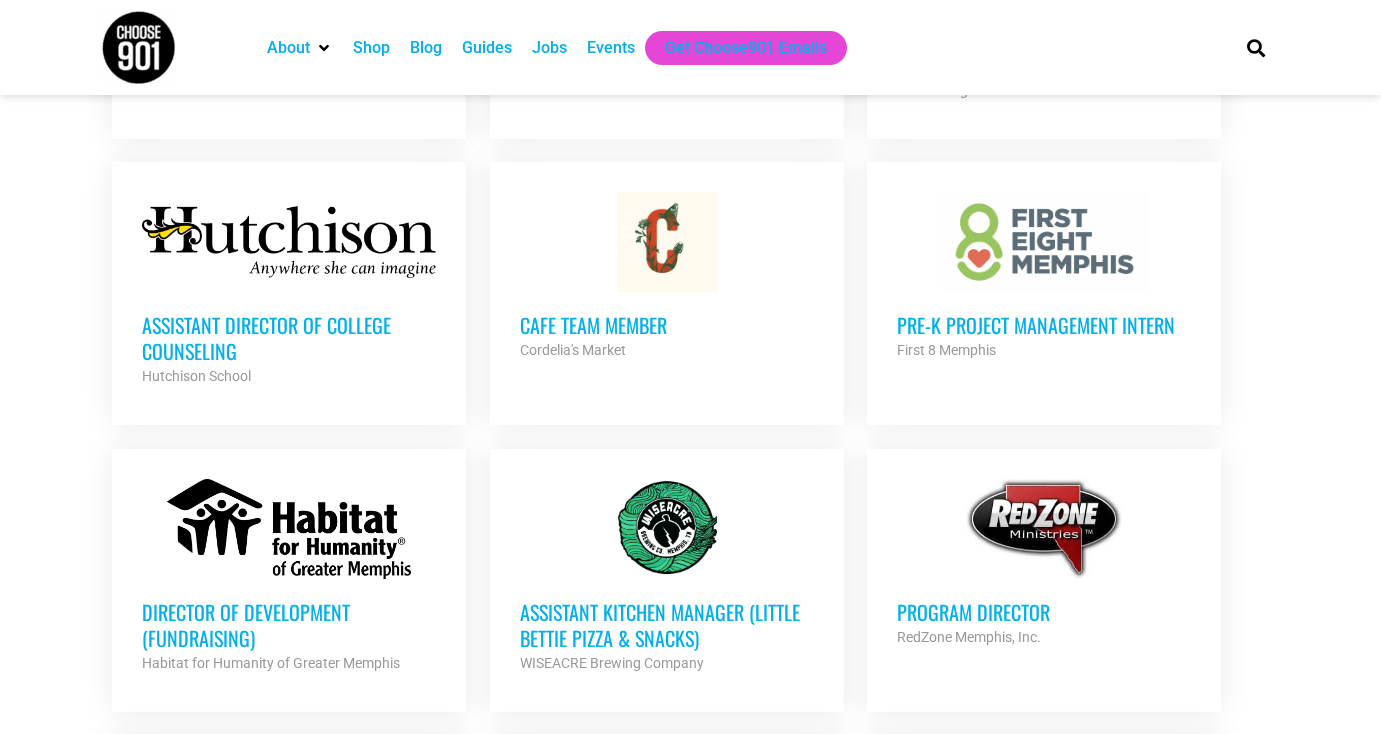 click on "Assistant Director of College Counseling
[ORGANIZATION]
Partner Org" at bounding box center (289, 340) 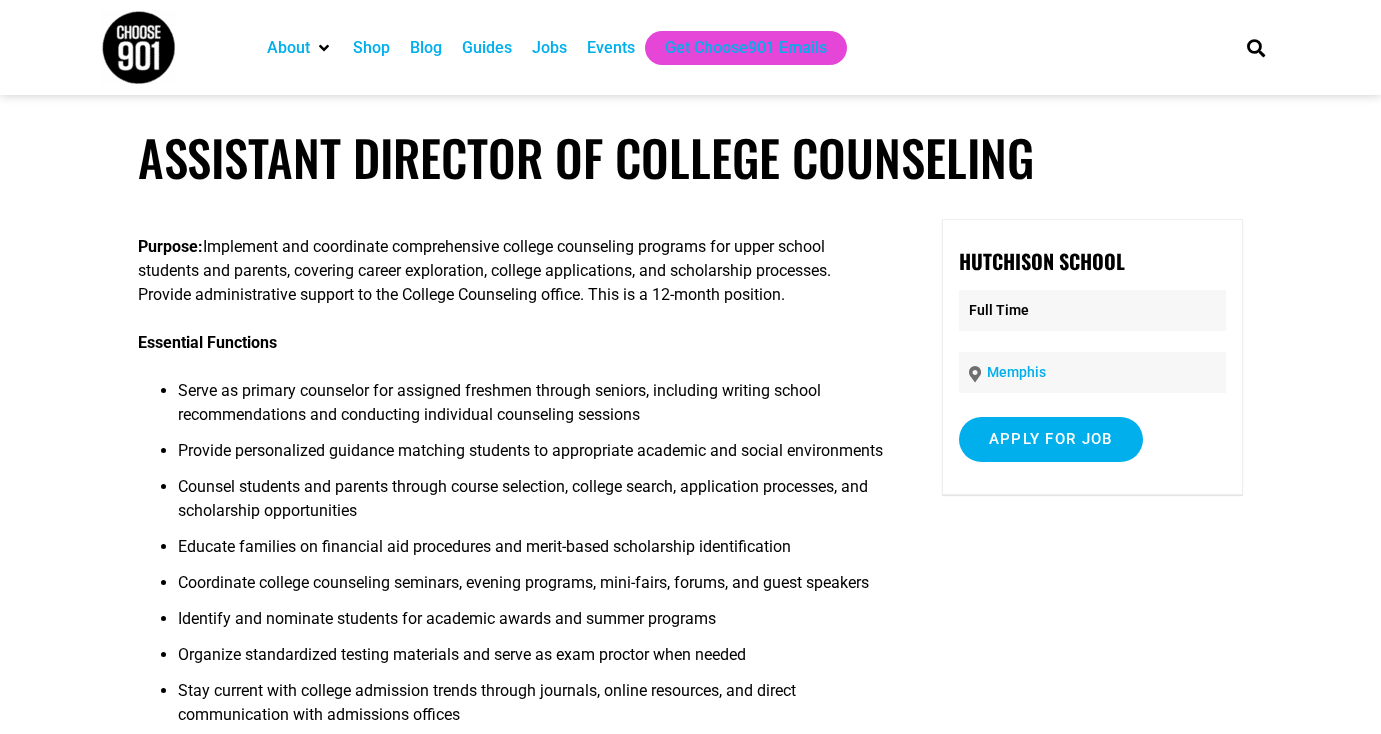 scroll, scrollTop: 0, scrollLeft: 0, axis: both 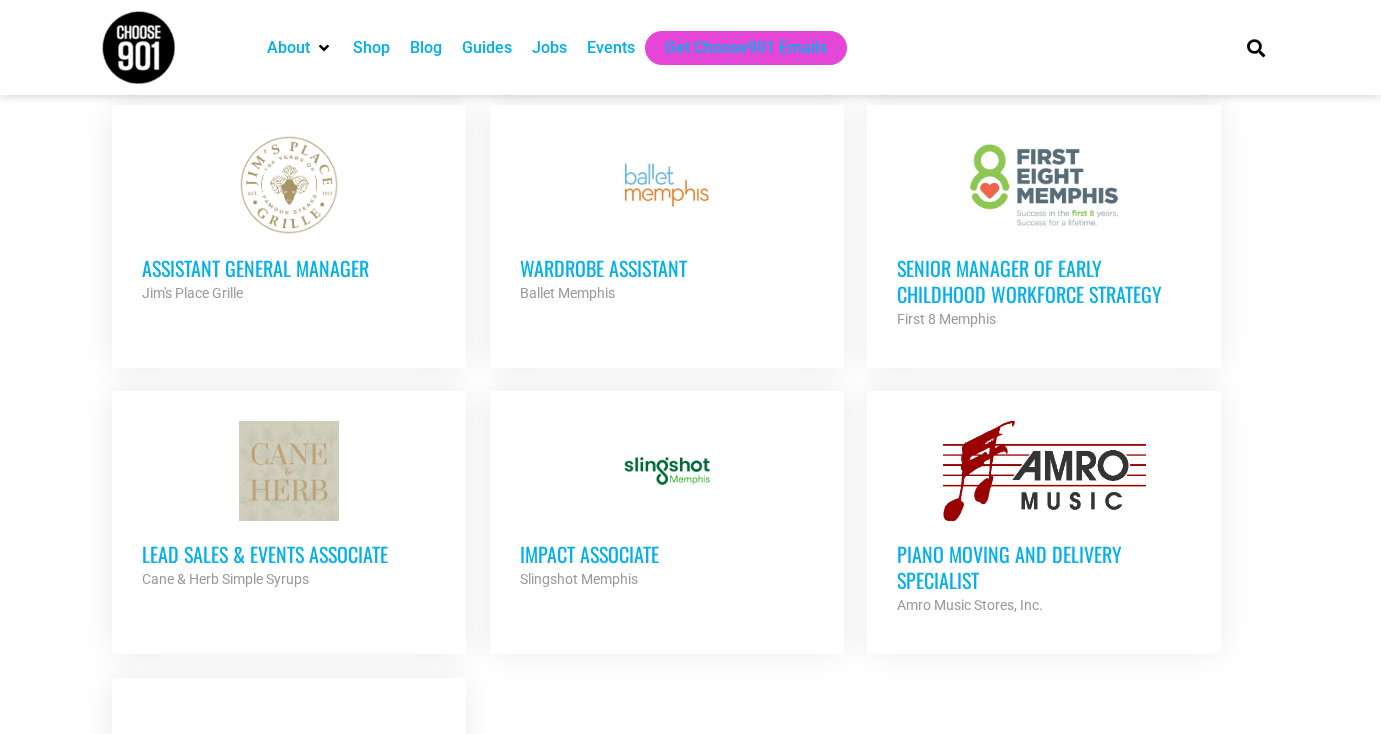 click on "Slingshot Memphis" at bounding box center [667, 579] 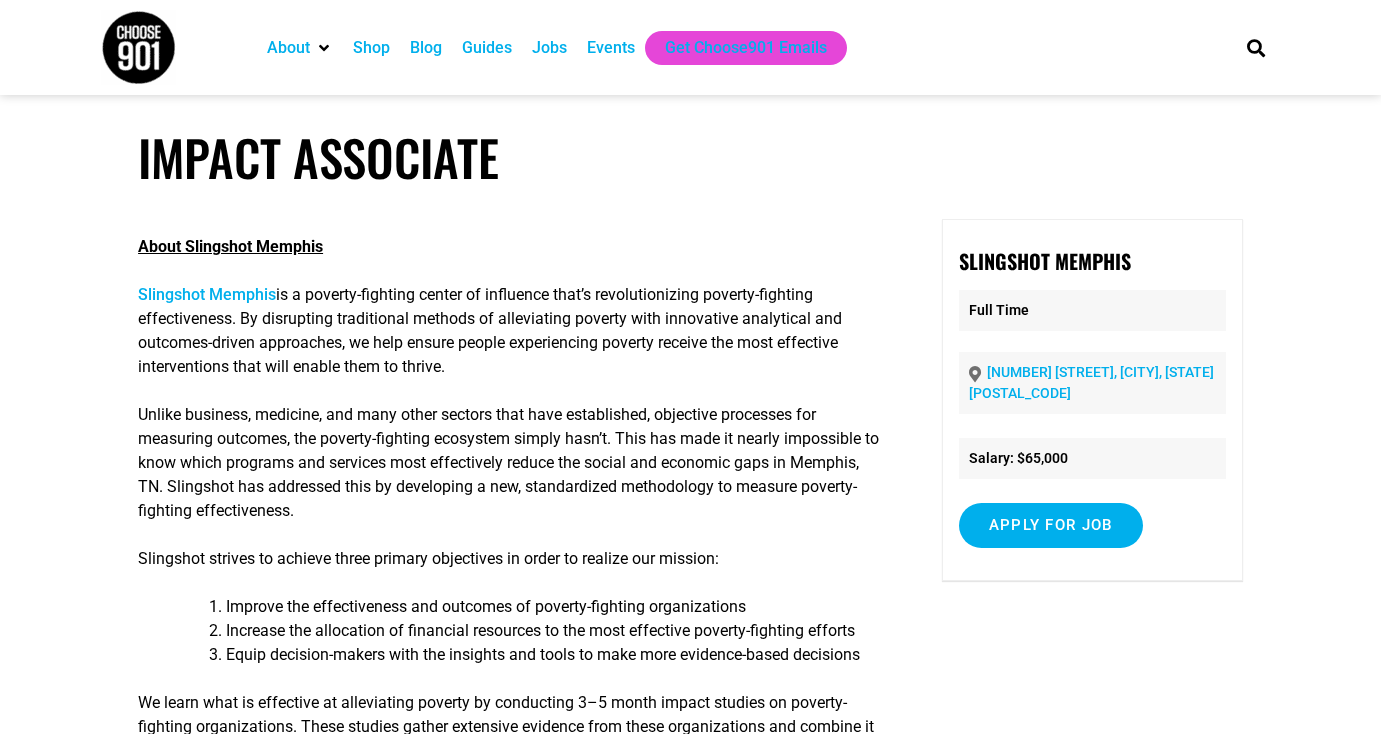 scroll, scrollTop: 0, scrollLeft: 0, axis: both 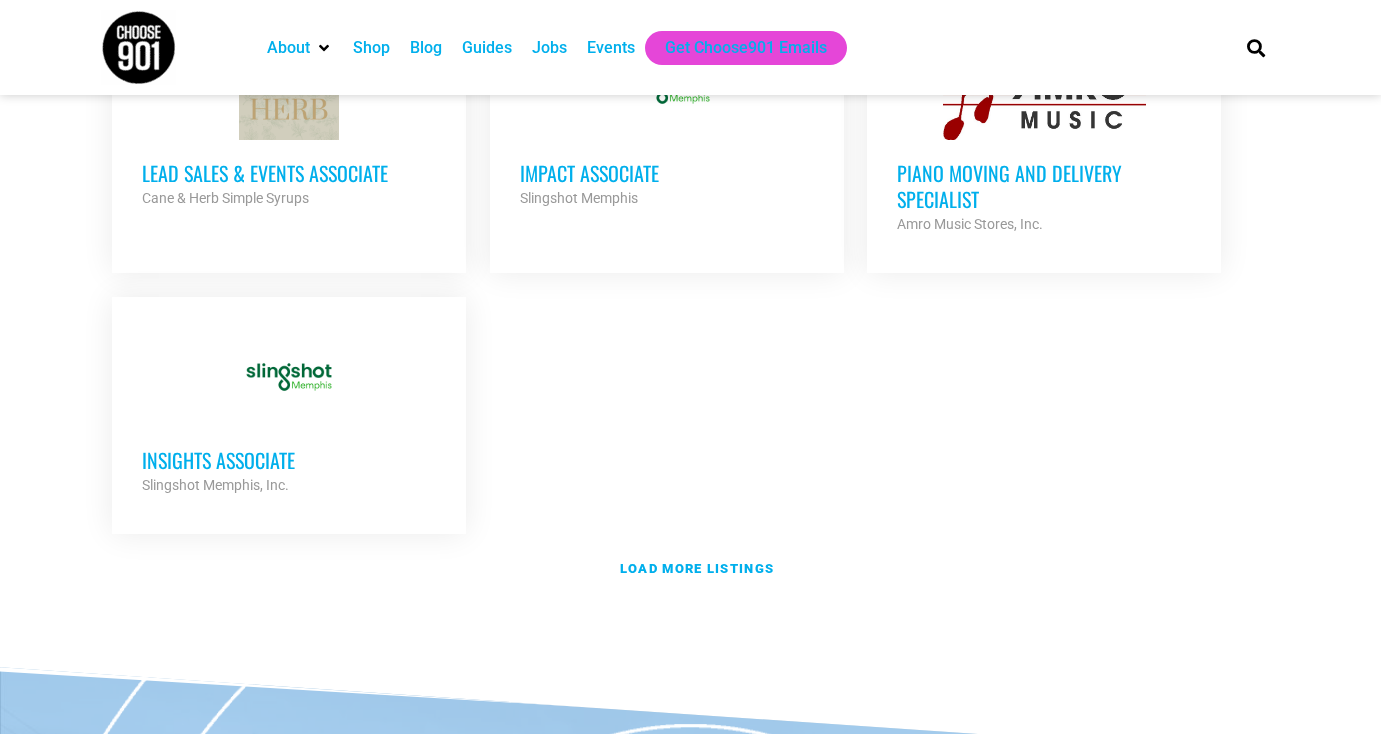 click on "Insights Associate" at bounding box center [289, 460] 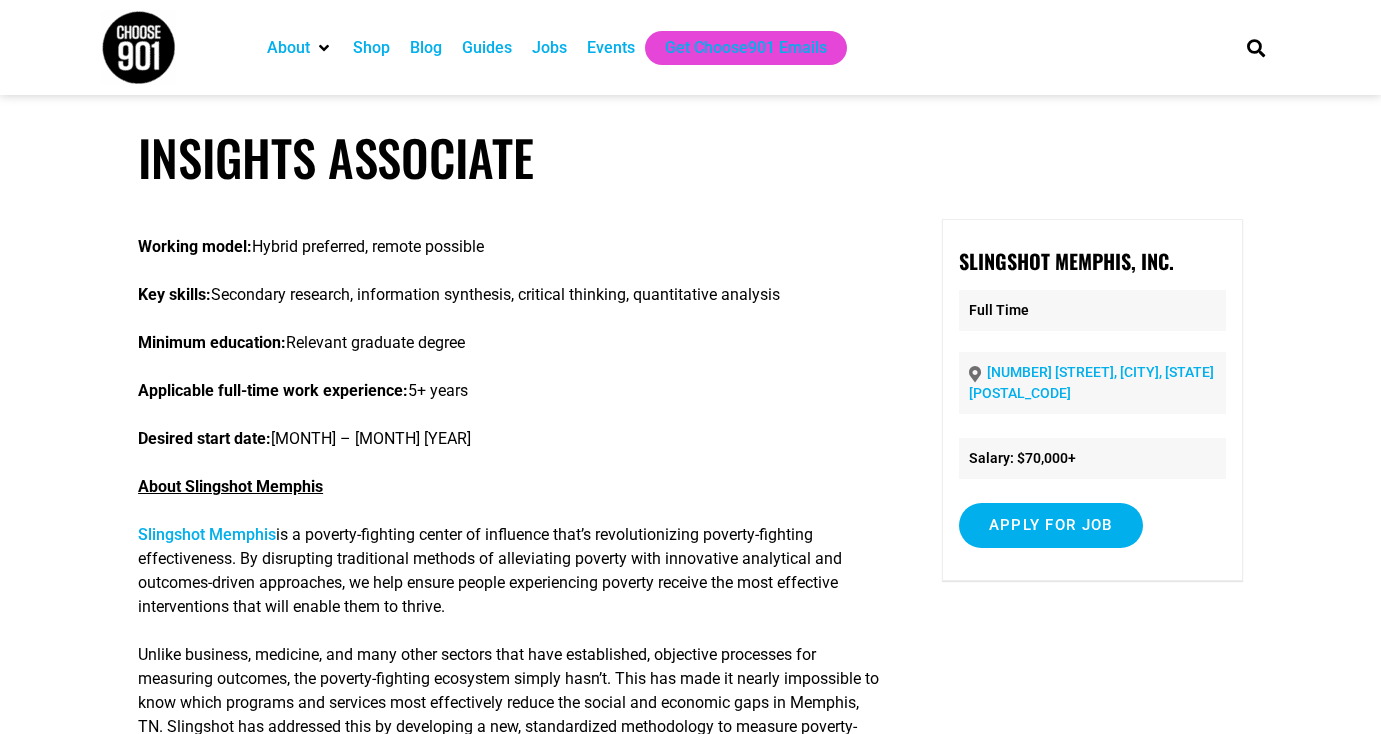 scroll, scrollTop: 0, scrollLeft: 0, axis: both 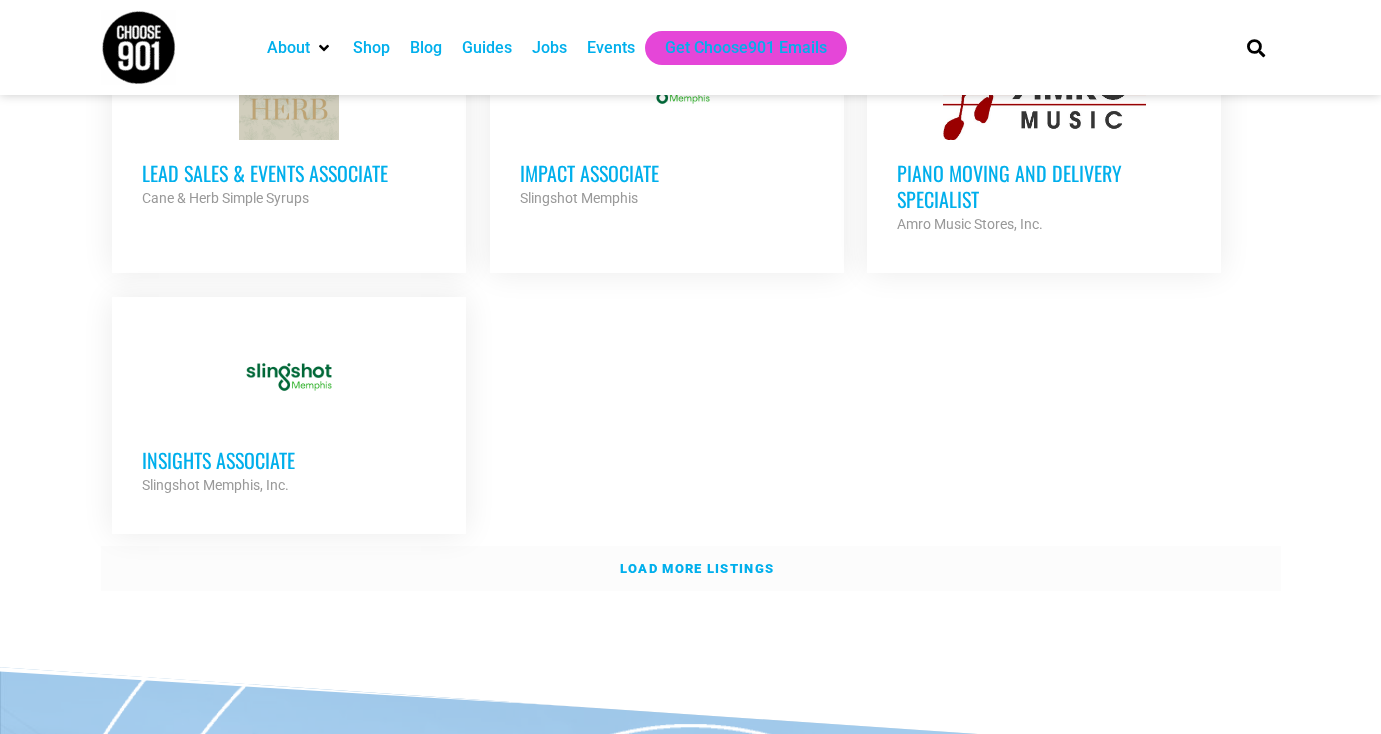 click on "Load more listings" at bounding box center [697, 568] 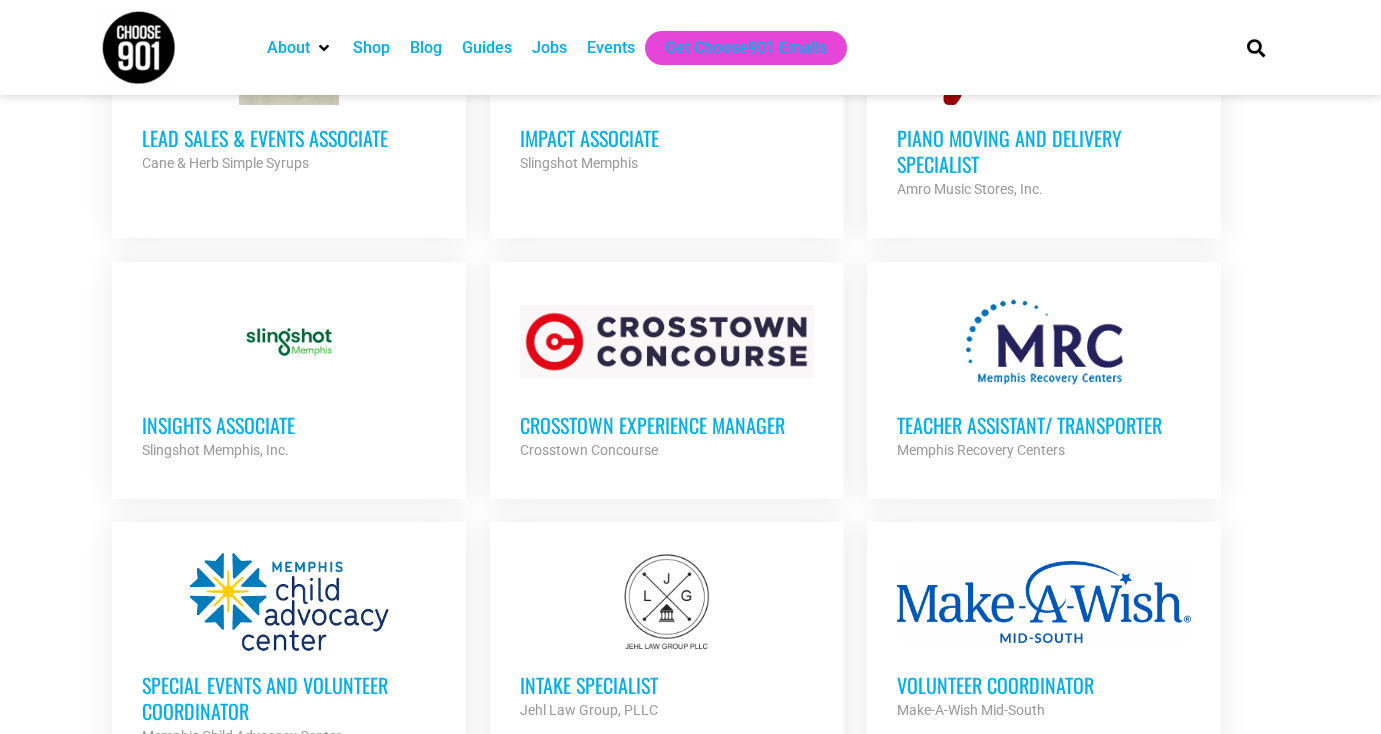scroll, scrollTop: 4375, scrollLeft: 0, axis: vertical 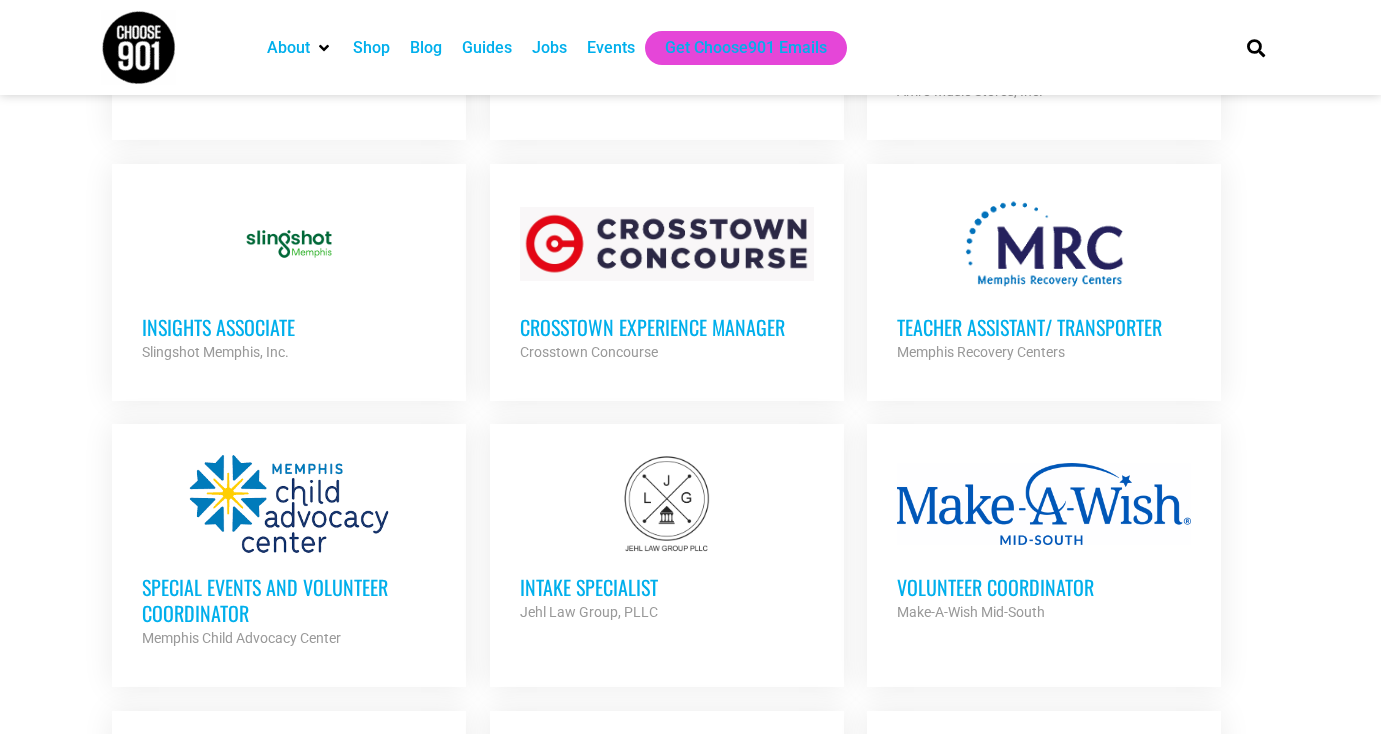 click on "Intake Specialist" at bounding box center [667, 587] 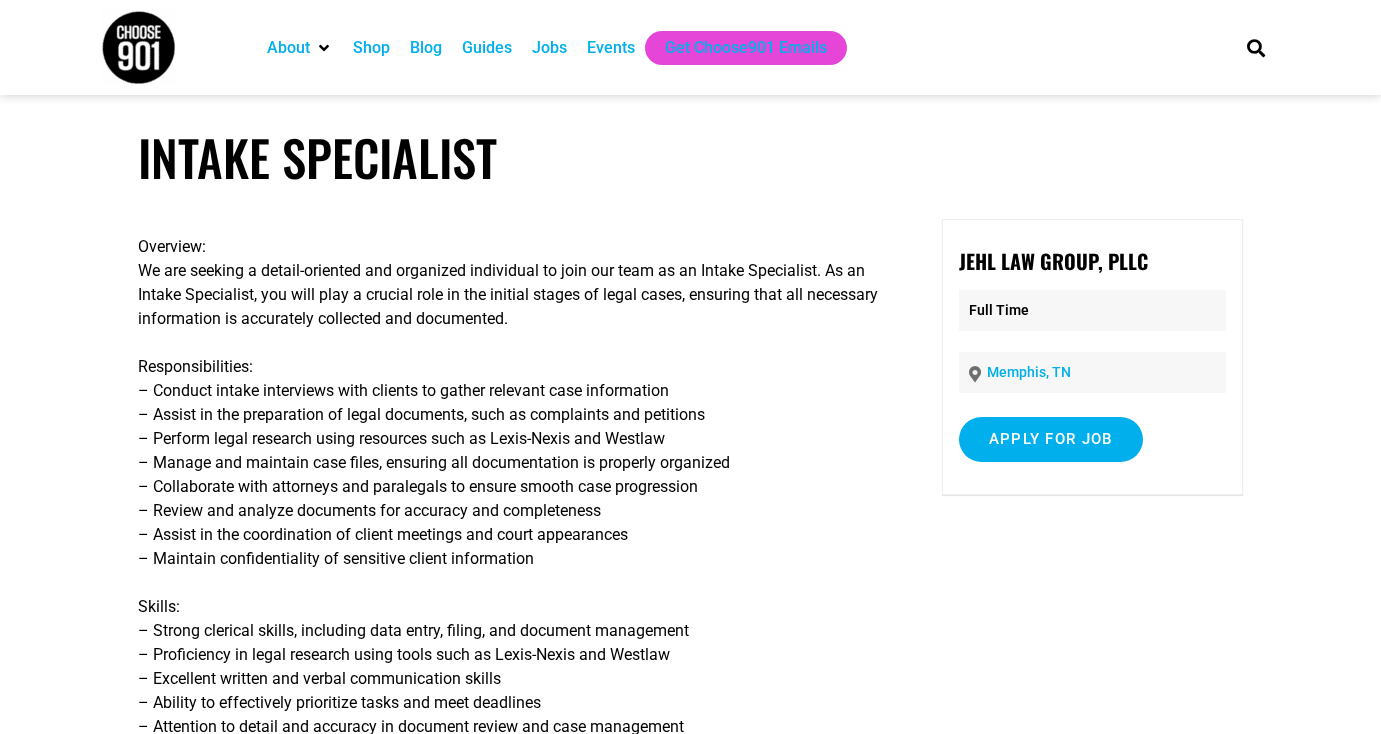 scroll, scrollTop: 0, scrollLeft: 0, axis: both 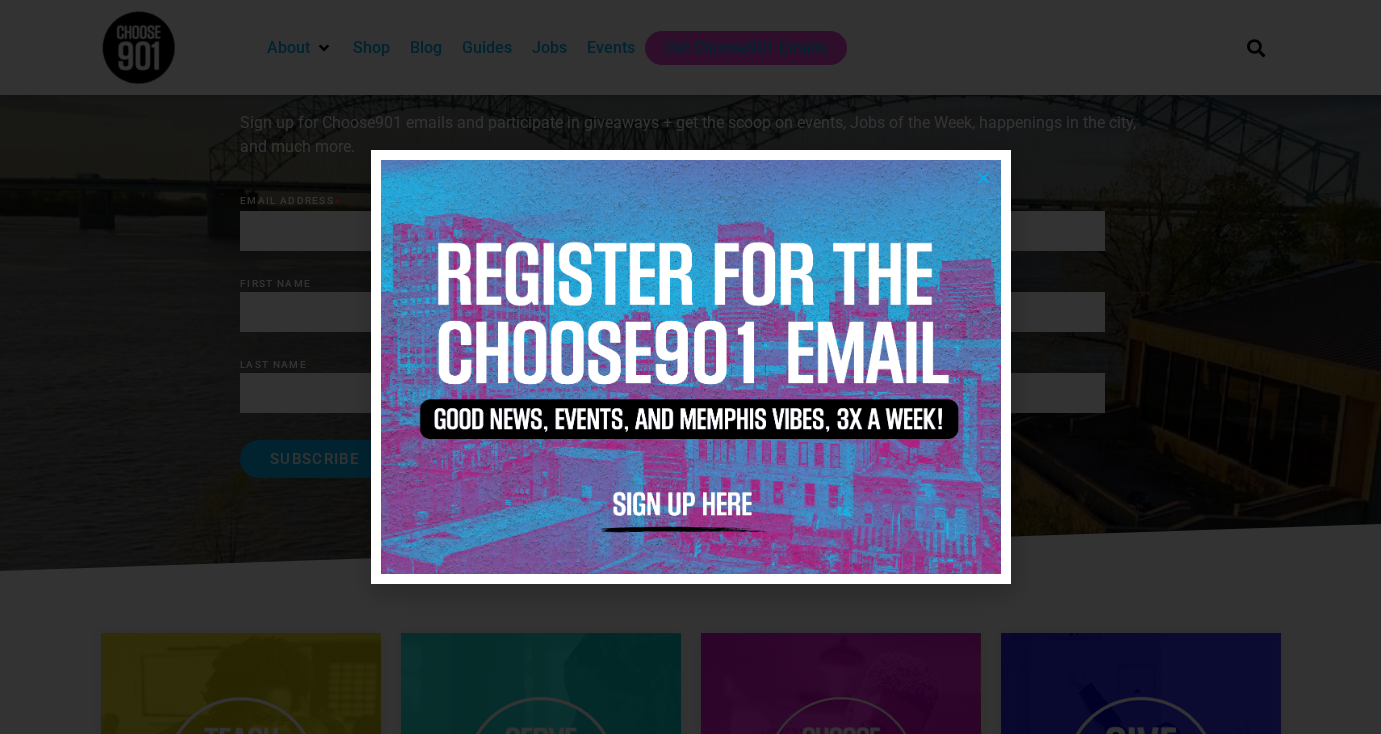 click at bounding box center [983, 177] 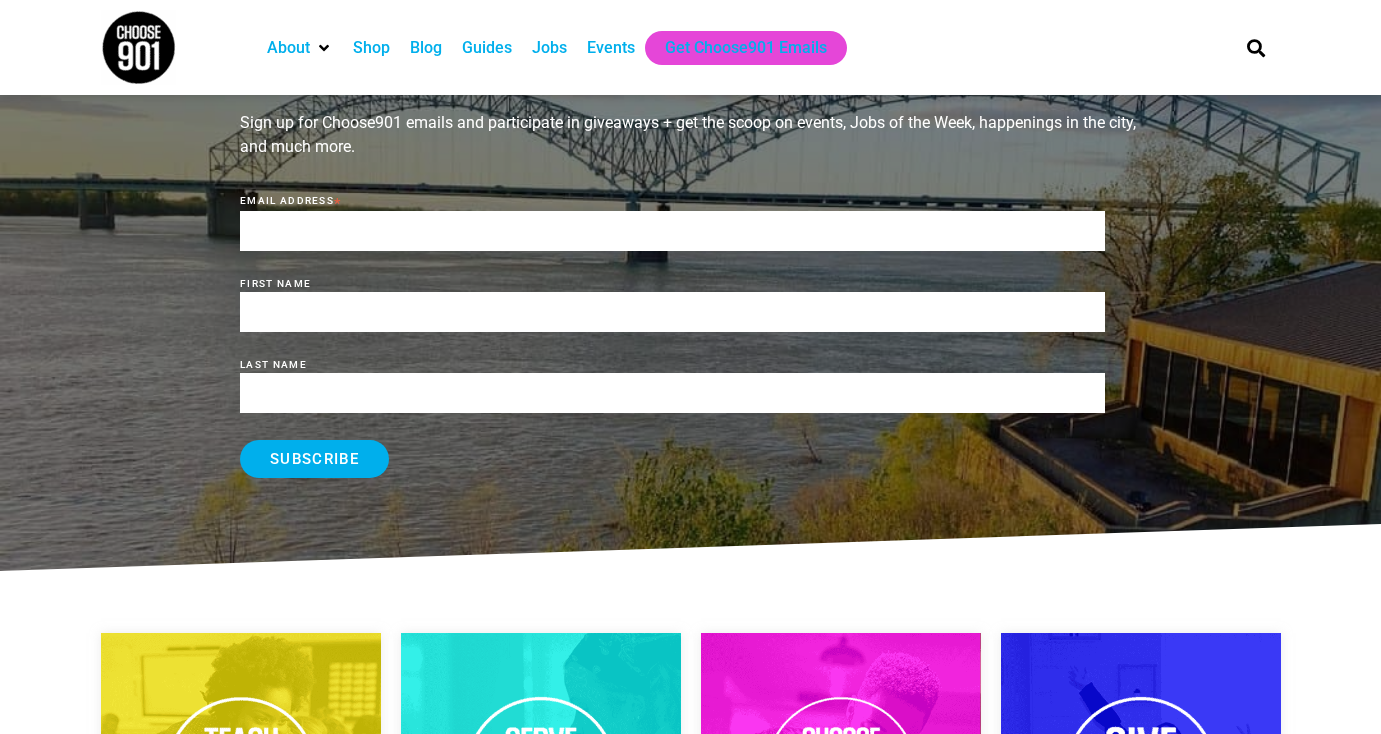 click on "Jobs" at bounding box center [549, 48] 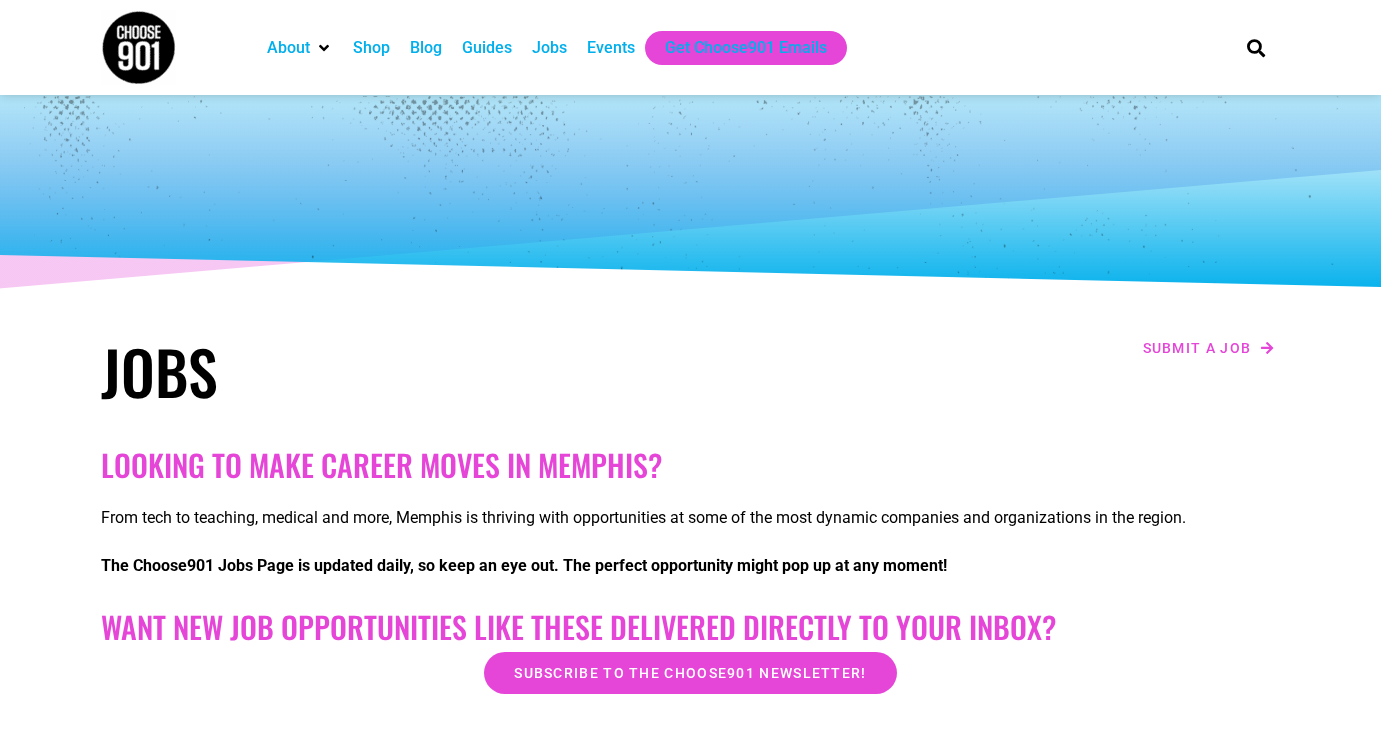 scroll, scrollTop: 465, scrollLeft: 0, axis: vertical 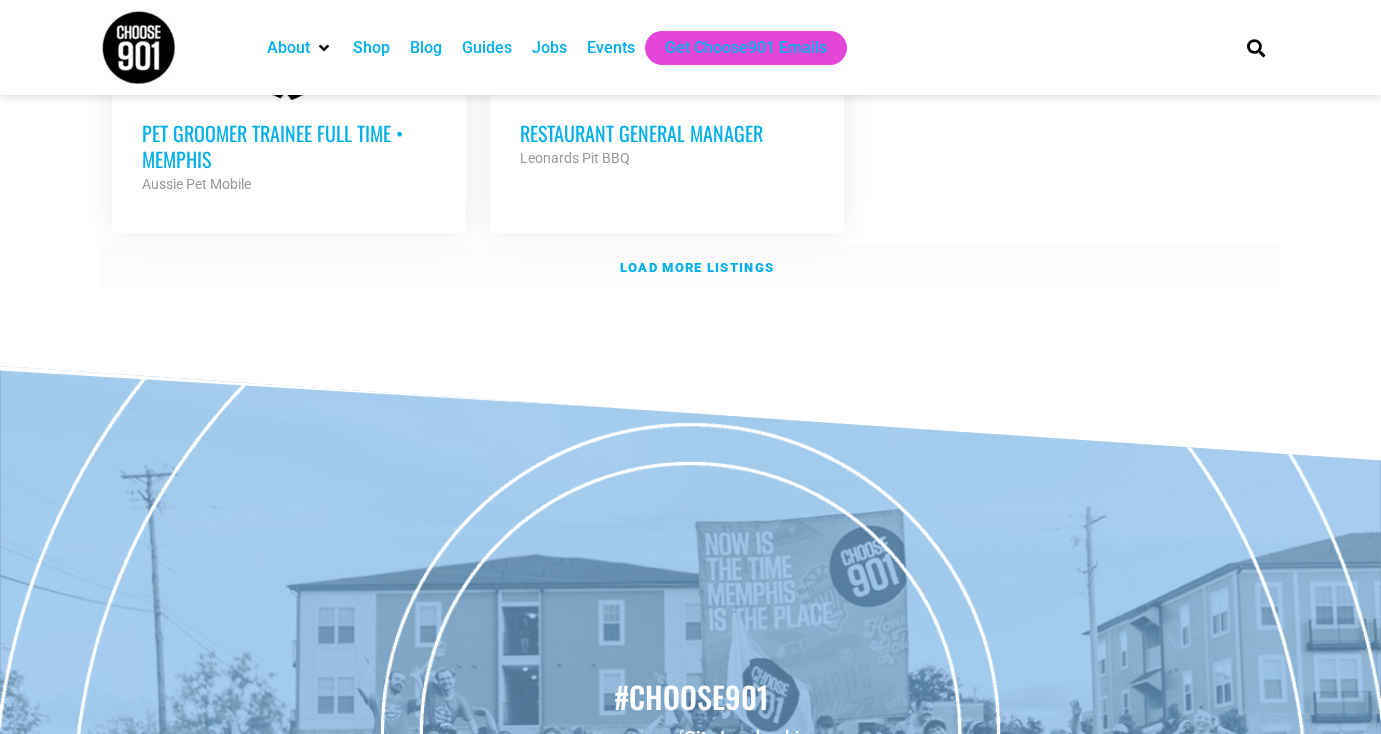 click on "Load more listings" at bounding box center [697, 267] 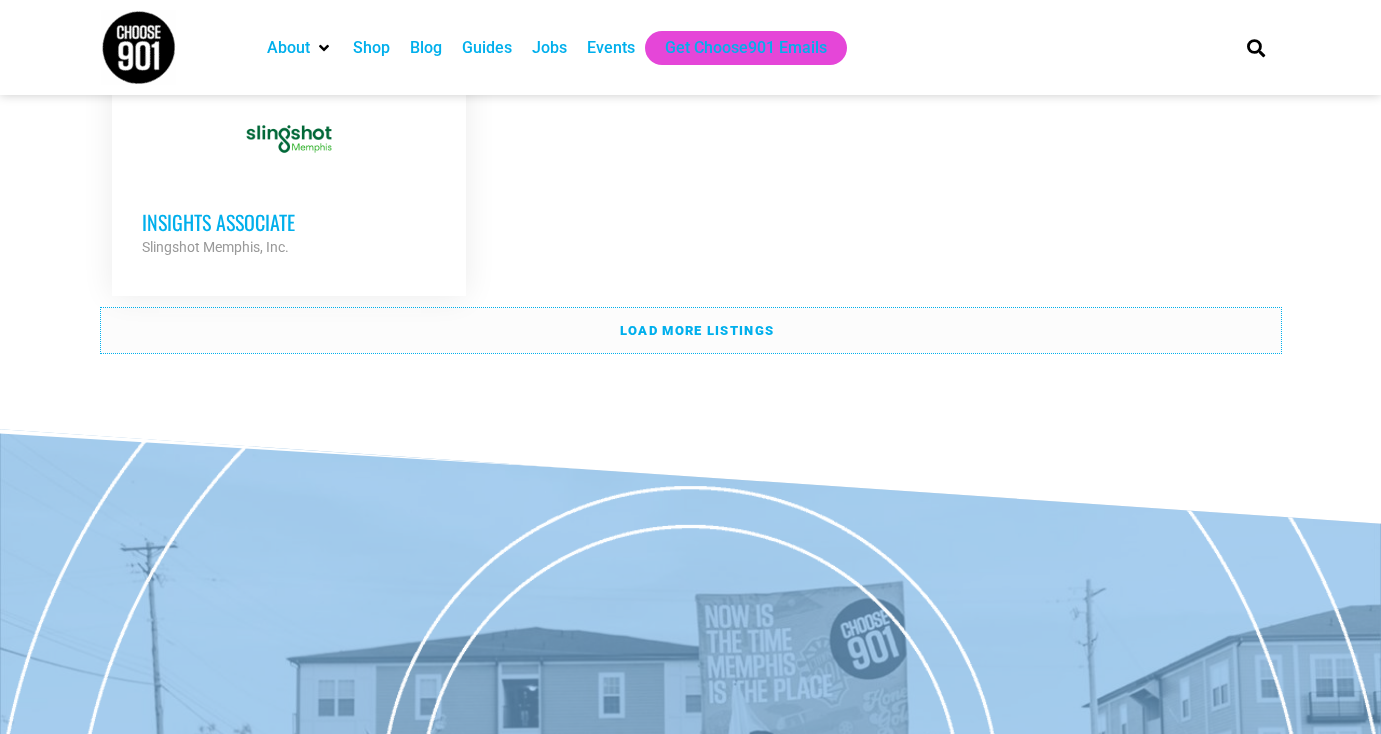 scroll, scrollTop: 4481, scrollLeft: 0, axis: vertical 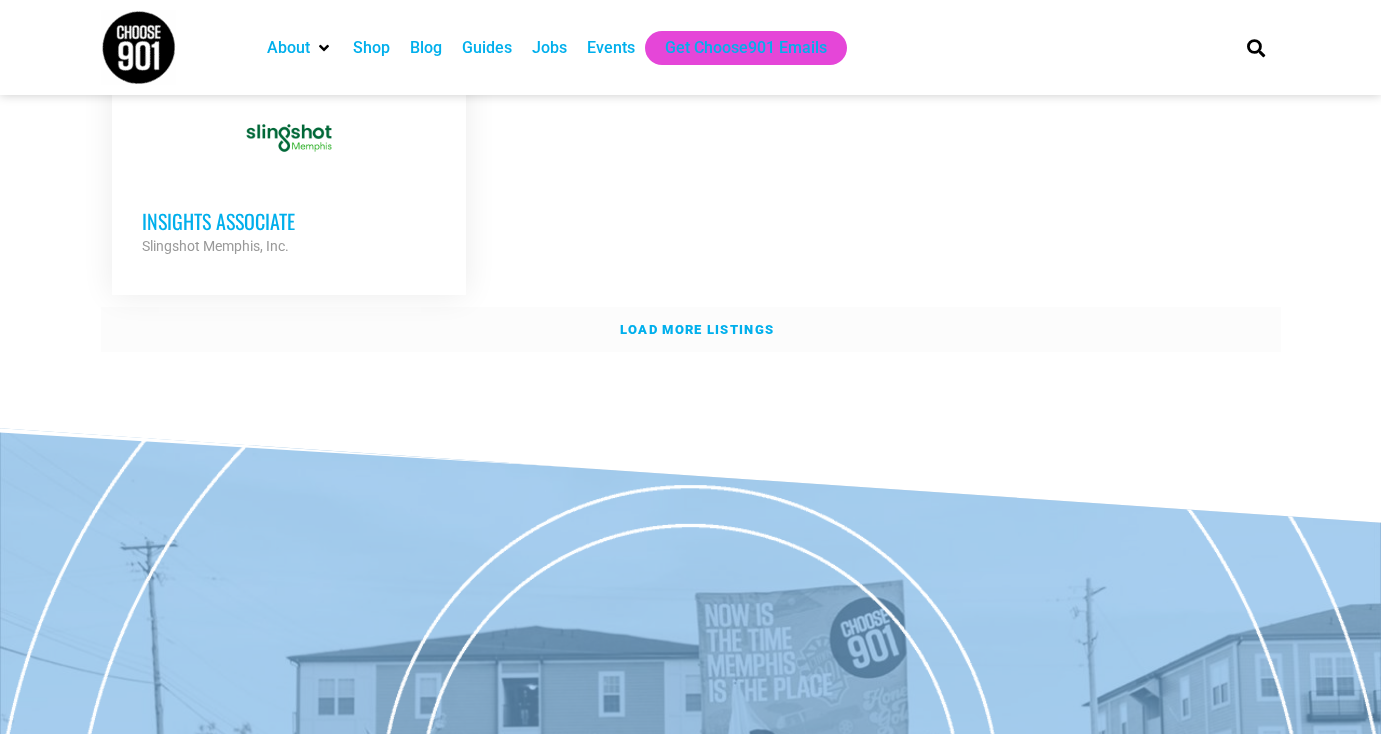 click on "Load more listings" at bounding box center (691, 330) 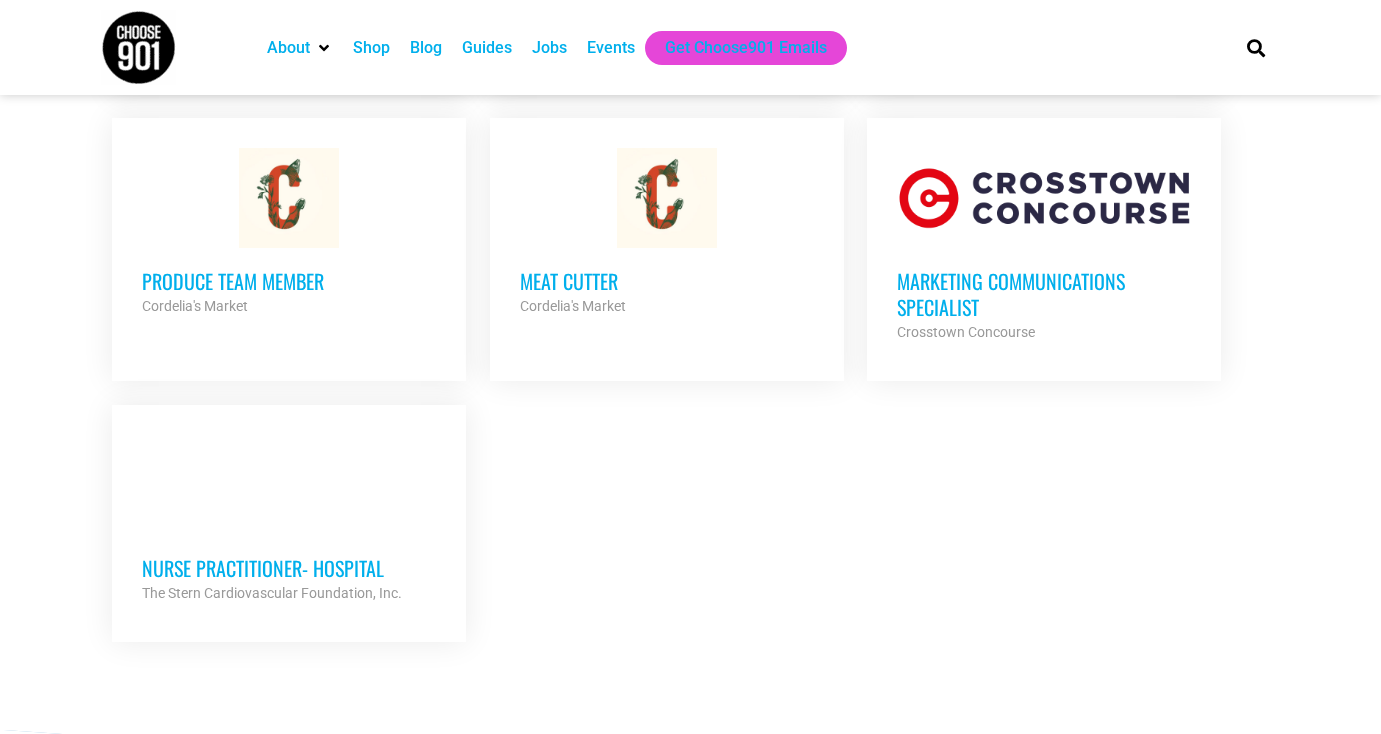scroll, scrollTop: 5618, scrollLeft: 0, axis: vertical 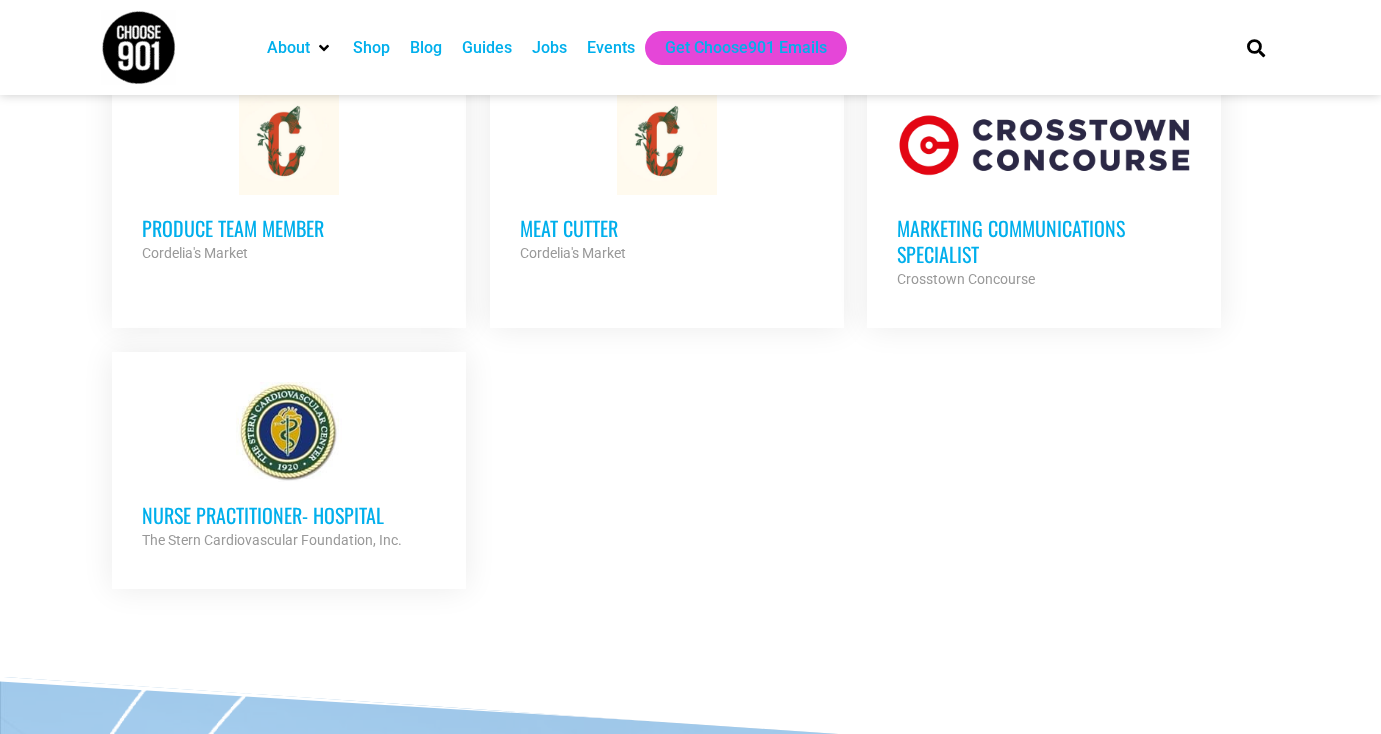 click on "Marketing Communications Specialist" at bounding box center (1044, 241) 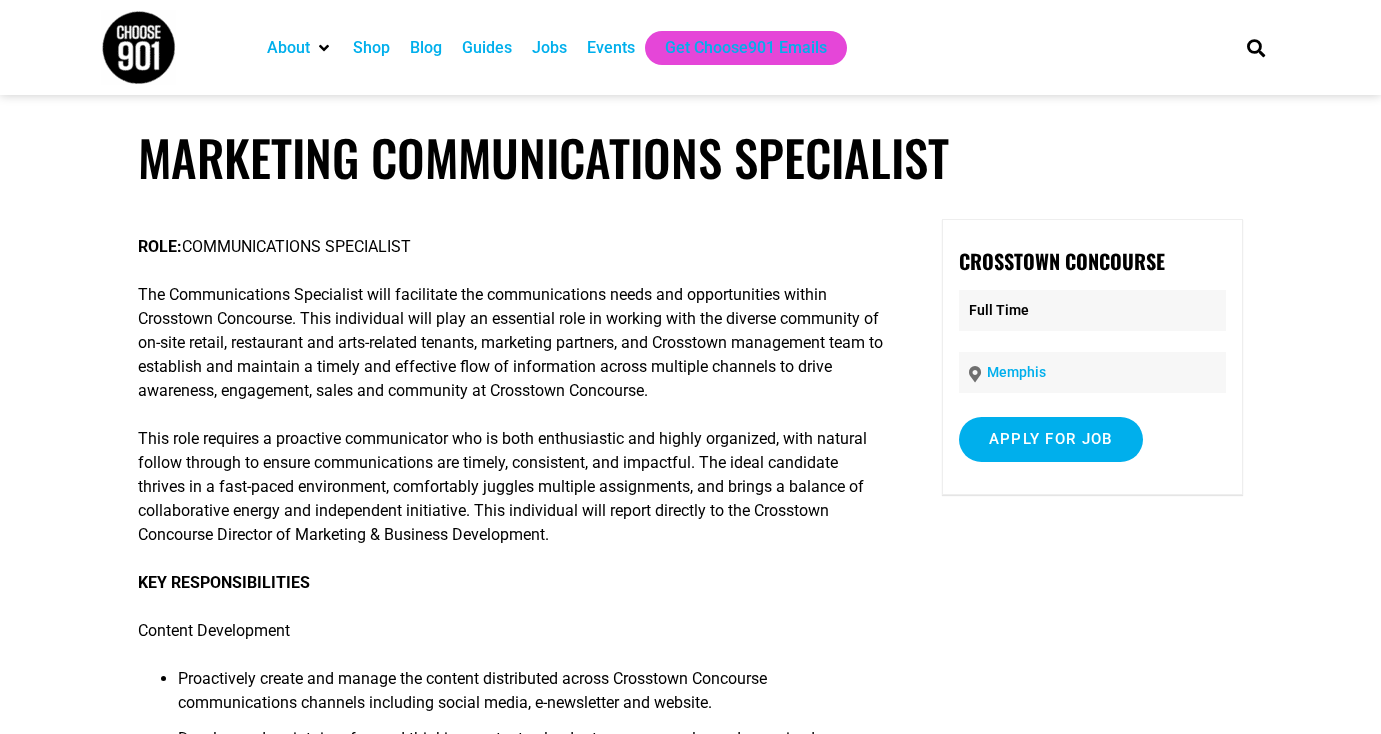 scroll, scrollTop: 0, scrollLeft: 0, axis: both 